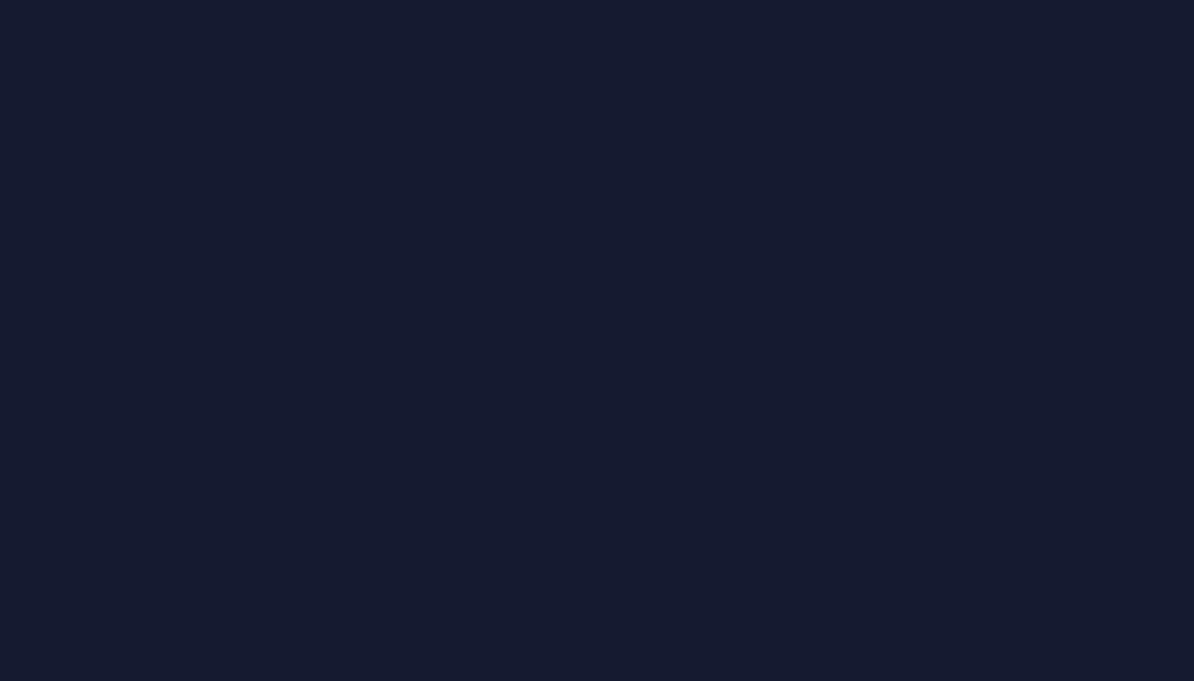 scroll, scrollTop: 0, scrollLeft: 0, axis: both 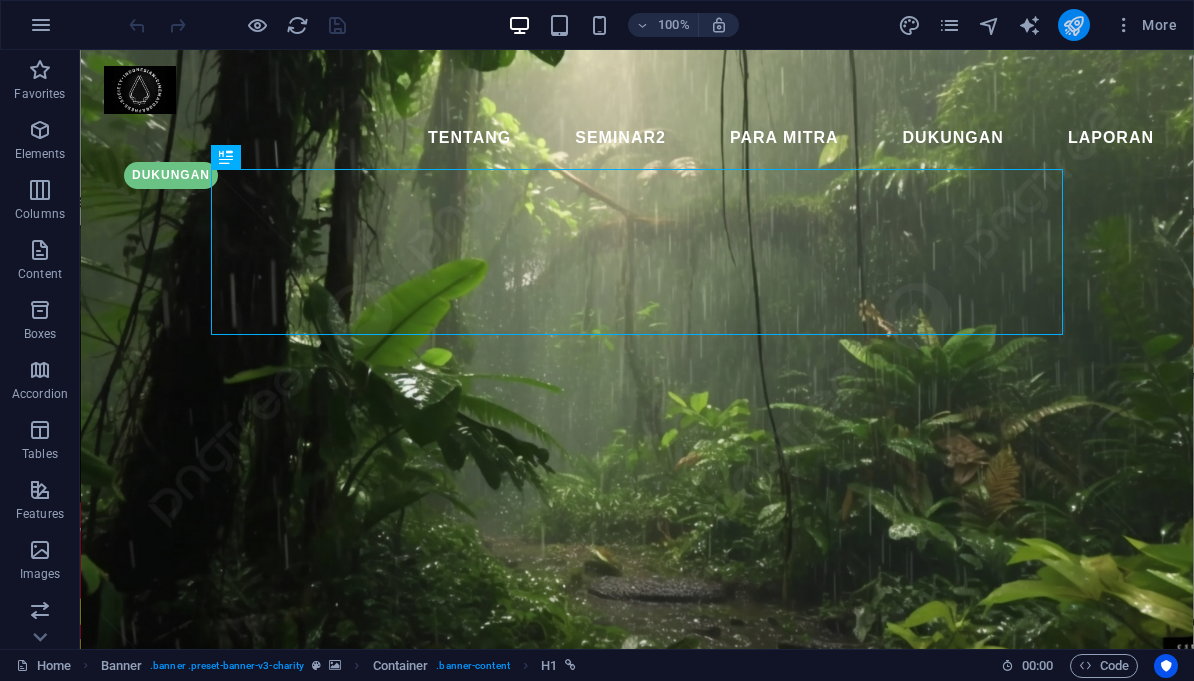 click at bounding box center [1073, 25] 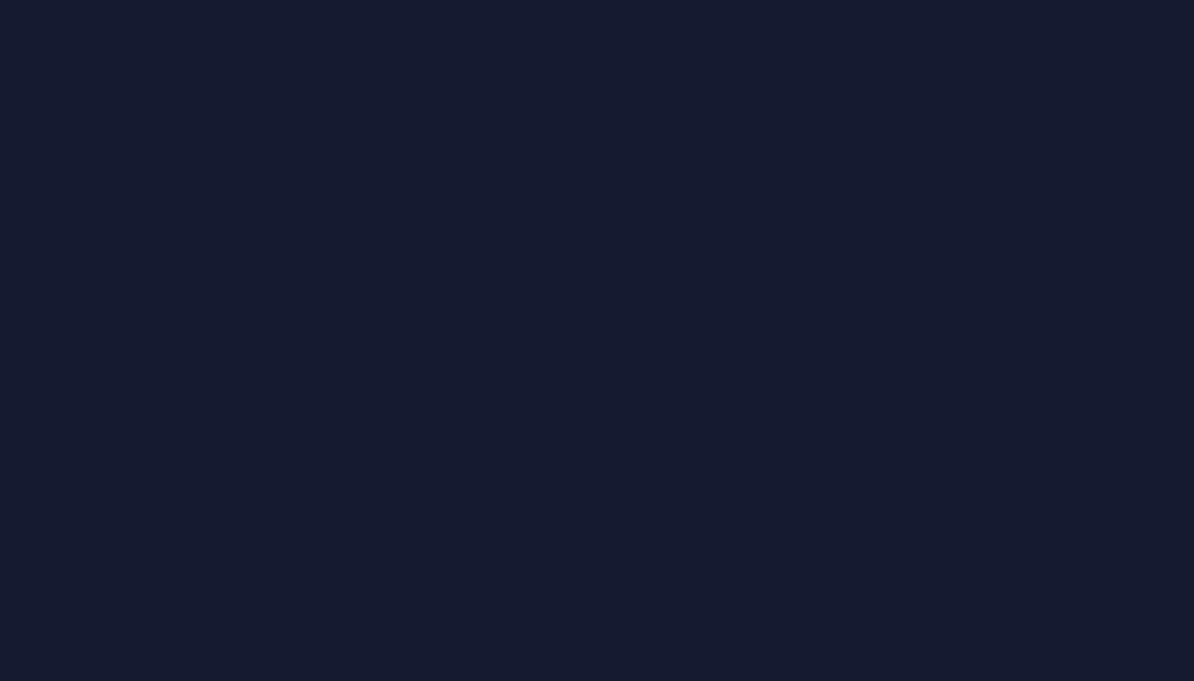 scroll, scrollTop: 0, scrollLeft: 0, axis: both 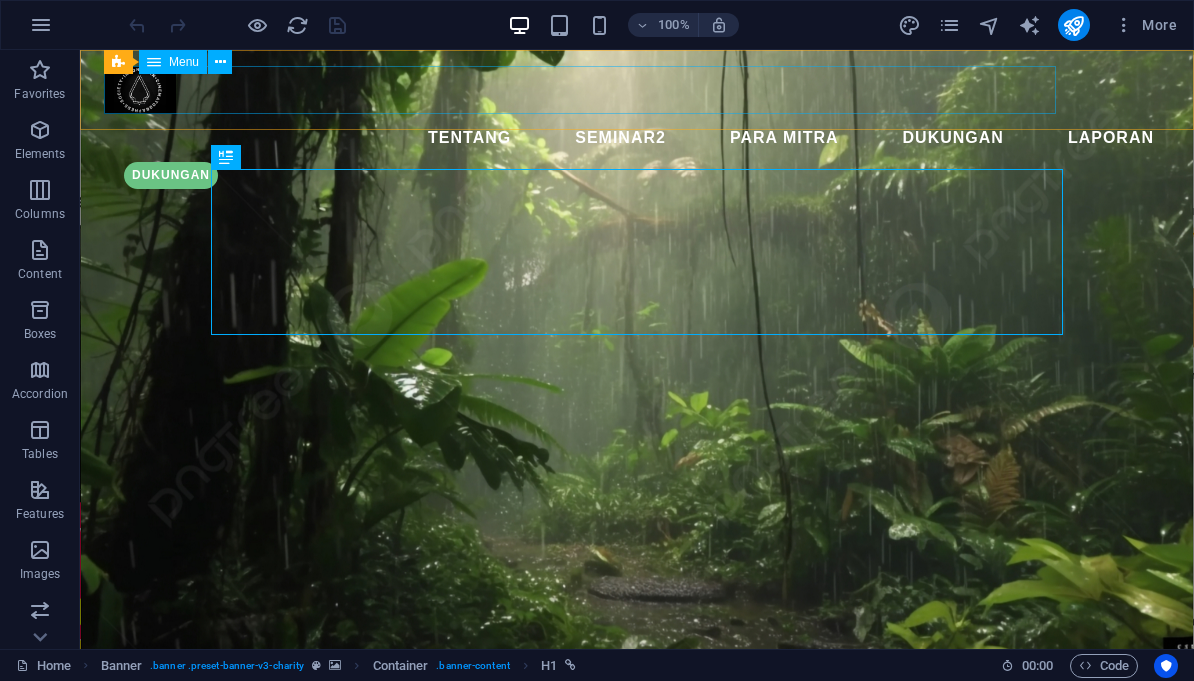 click on "Tentang SEMINAR2 Para Mitra Dukungan LAPORAN" at bounding box center [637, 138] 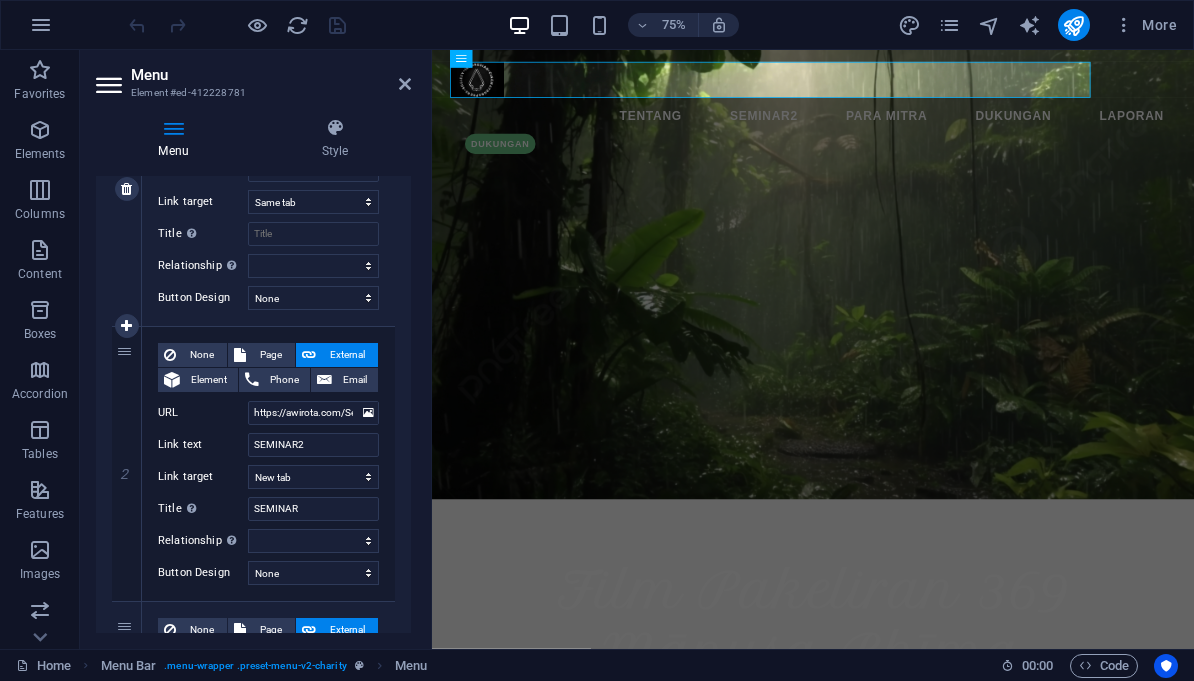 scroll, scrollTop: 274, scrollLeft: 0, axis: vertical 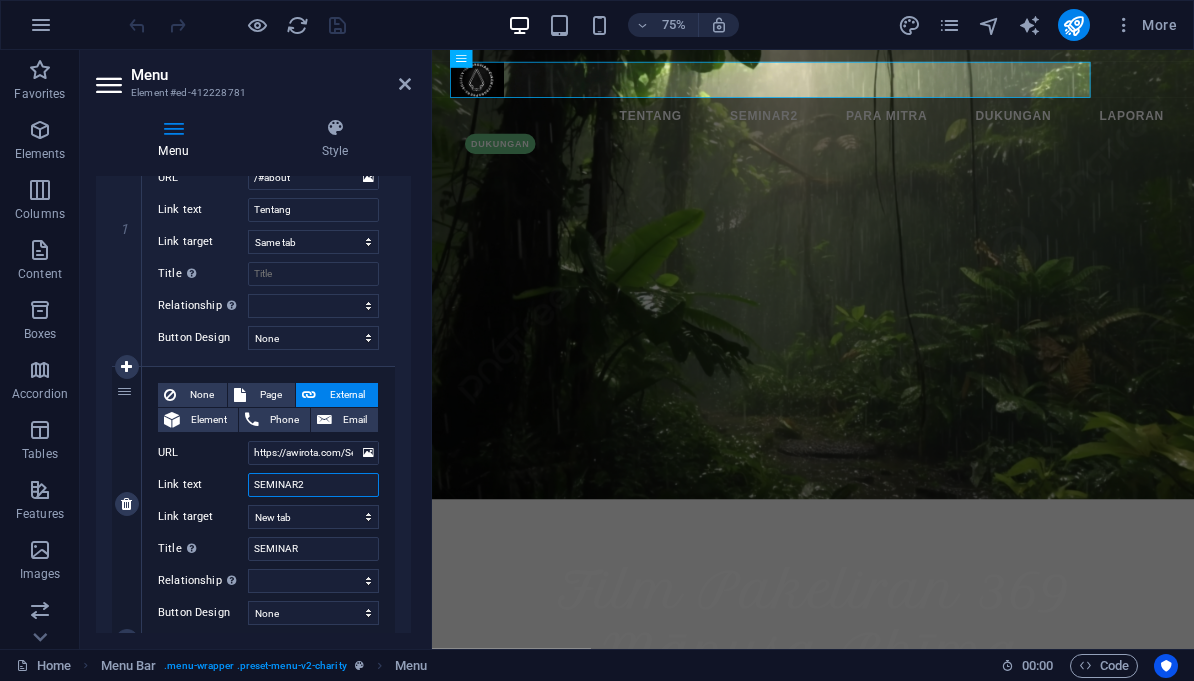 click on "SEMINAR2" at bounding box center [313, 485] 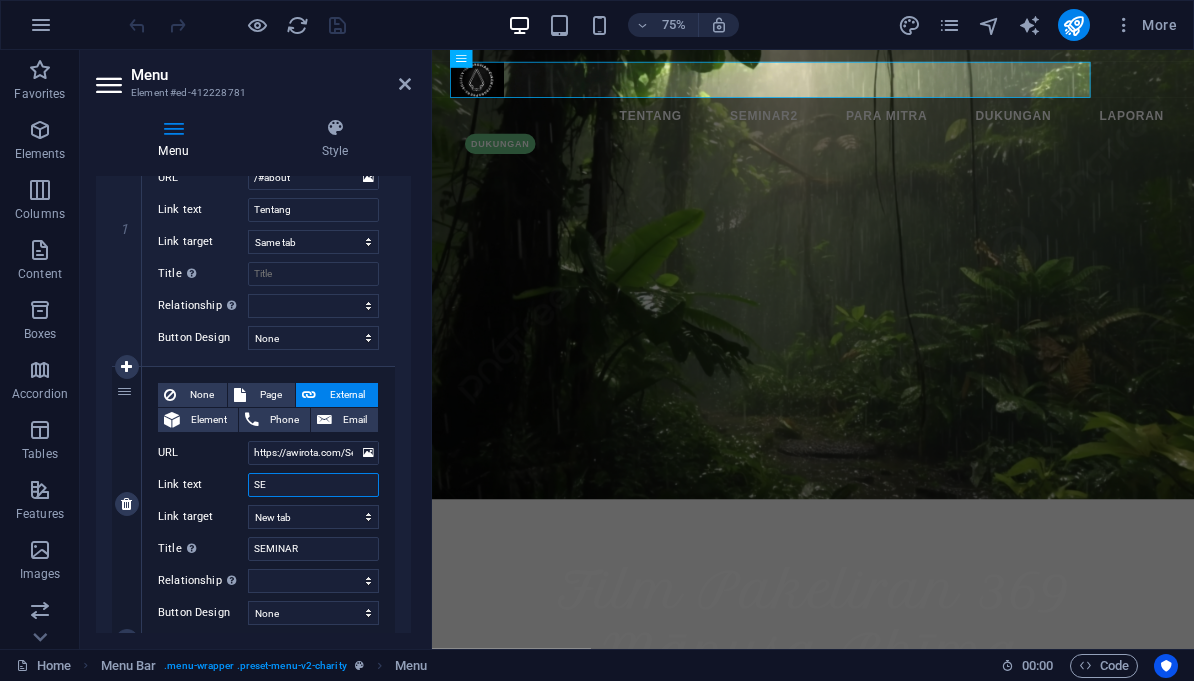 type on "S" 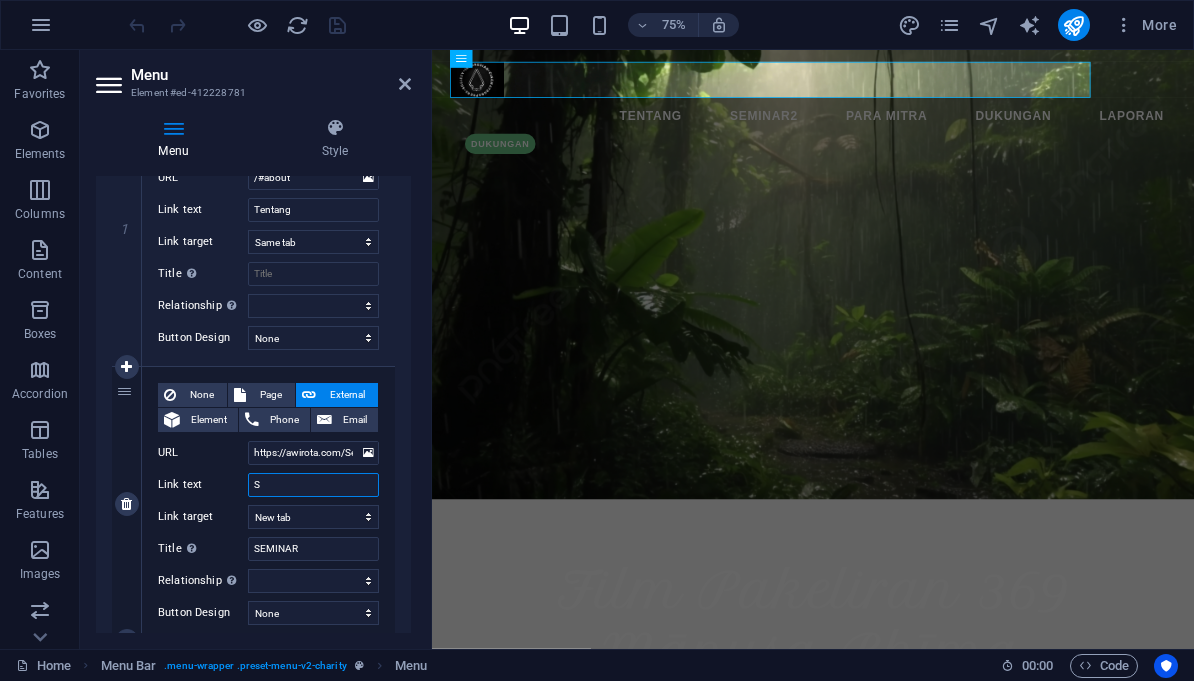 type 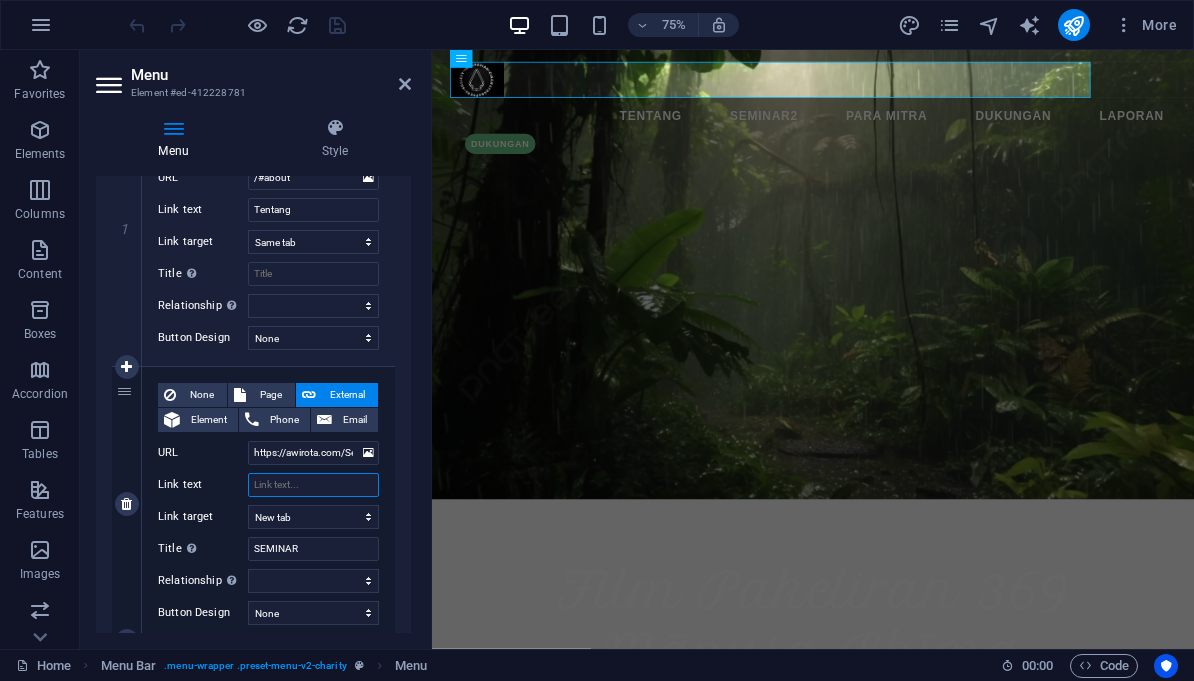 select 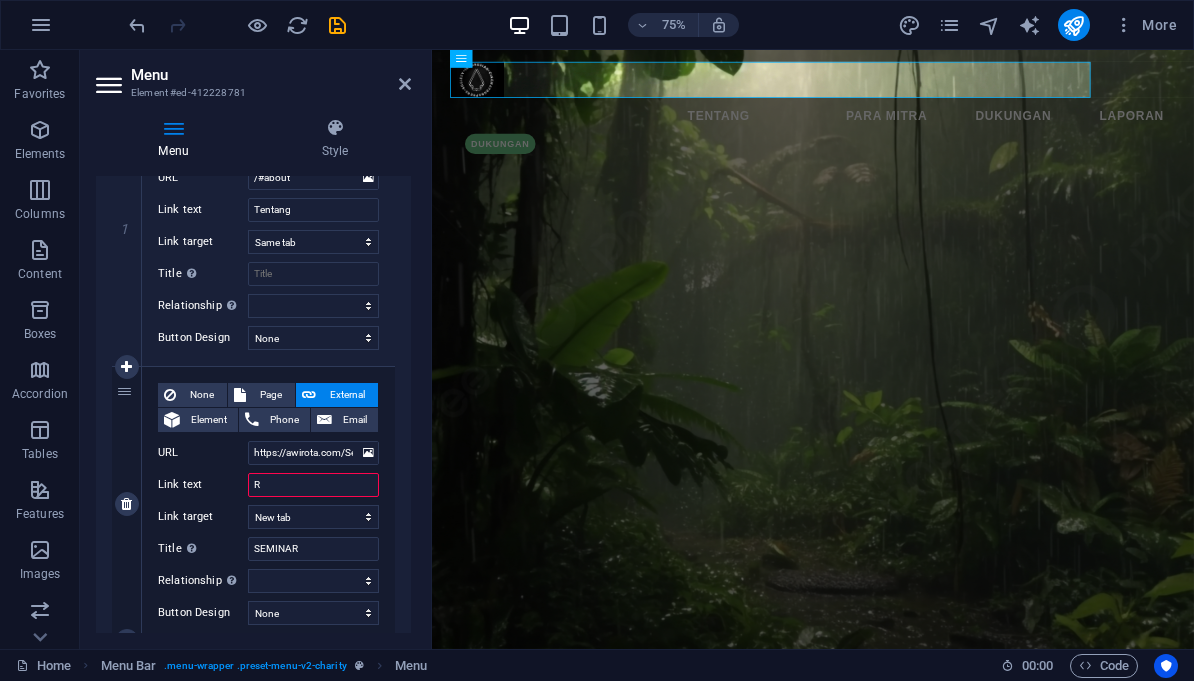 type on "RS" 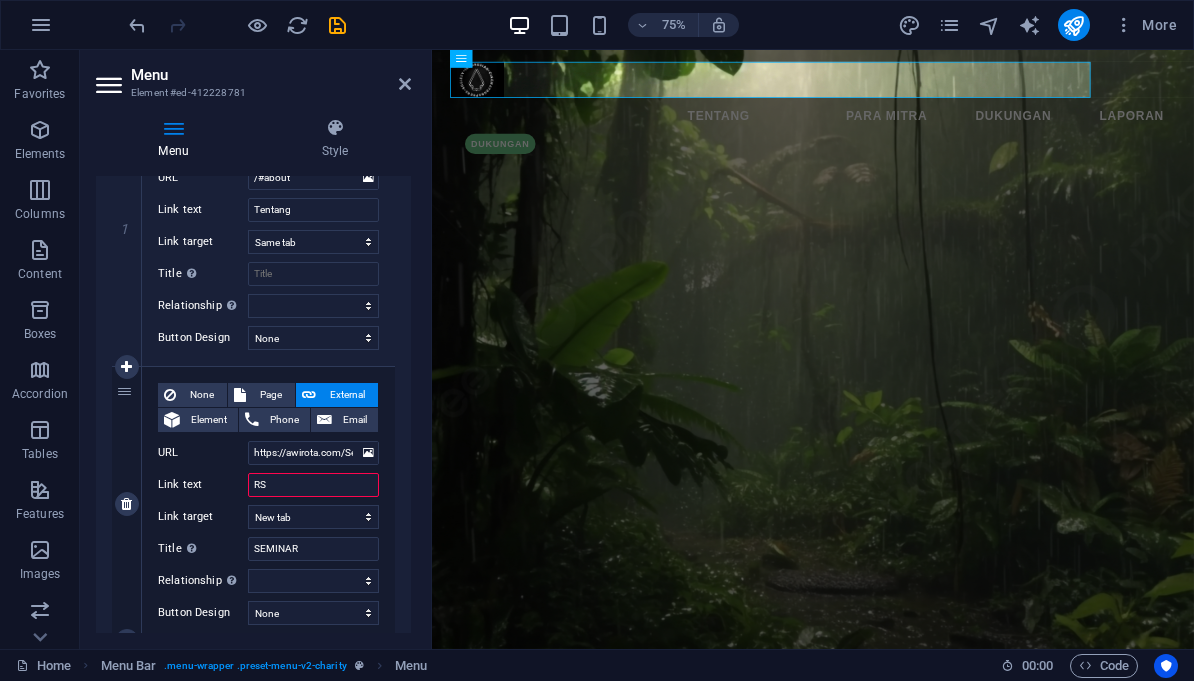 select 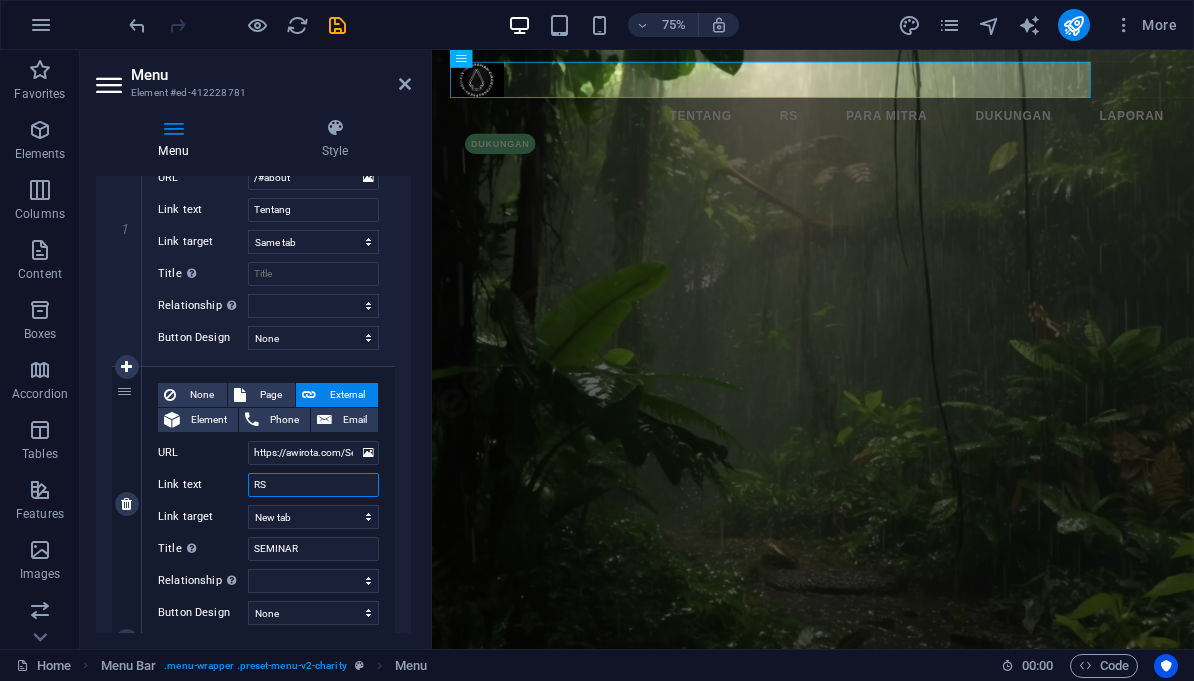 type on "RSV" 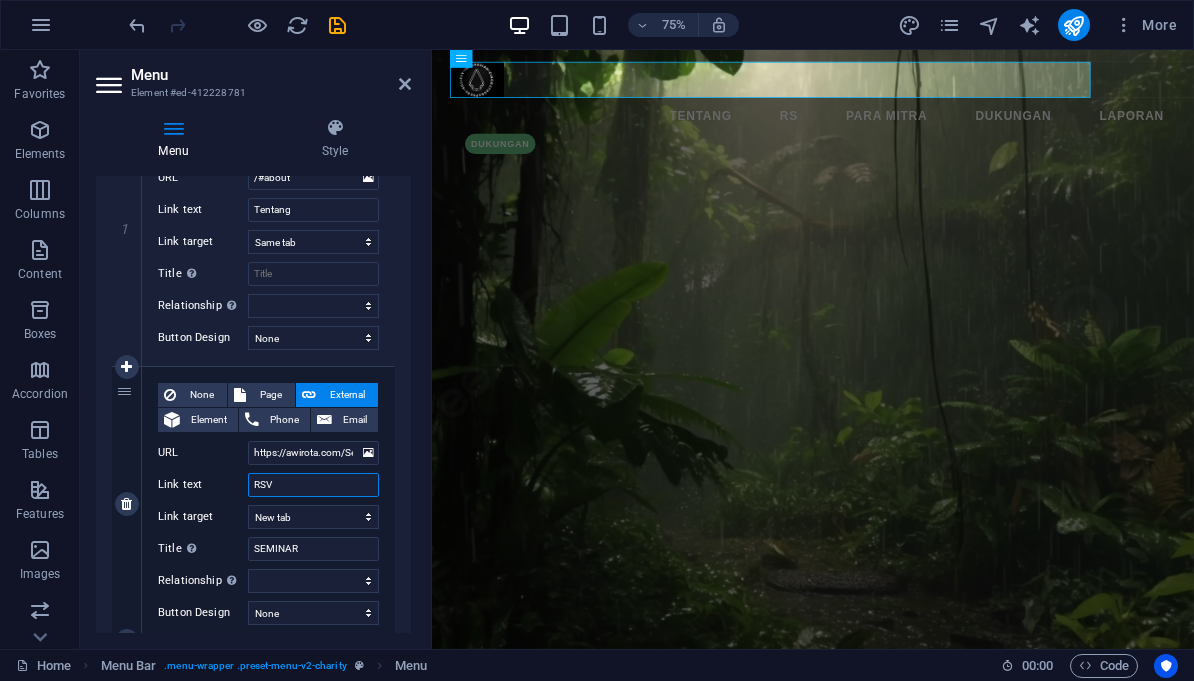 select 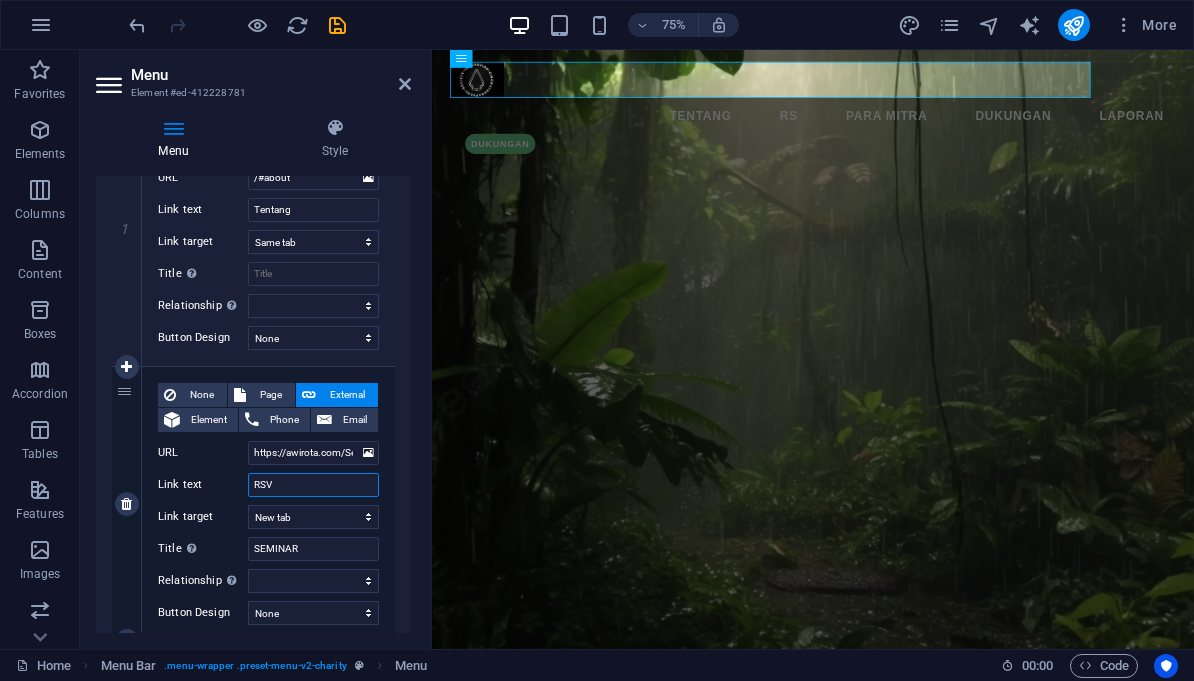 select 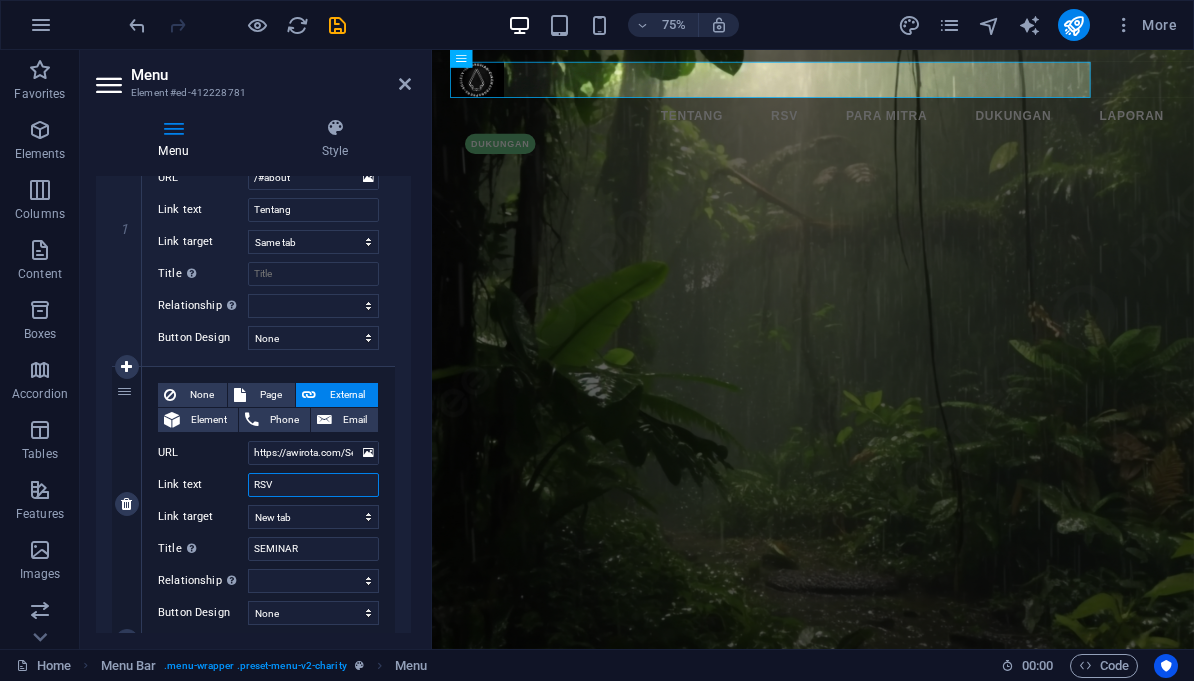 type on "RSVP" 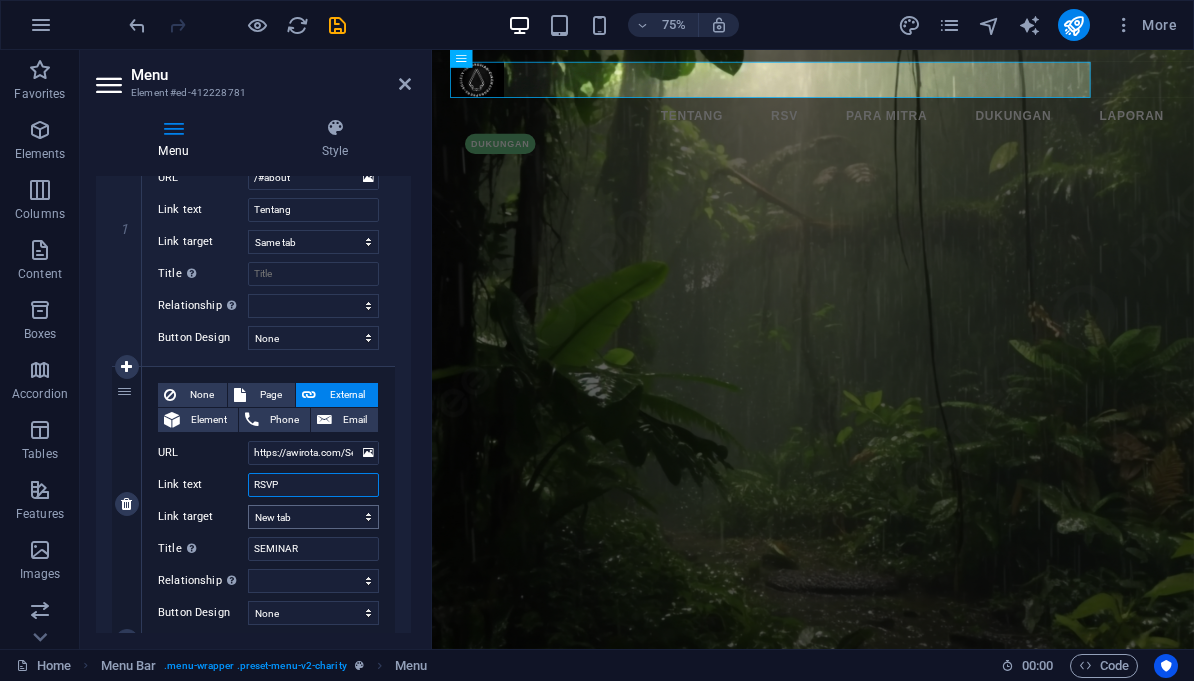 select 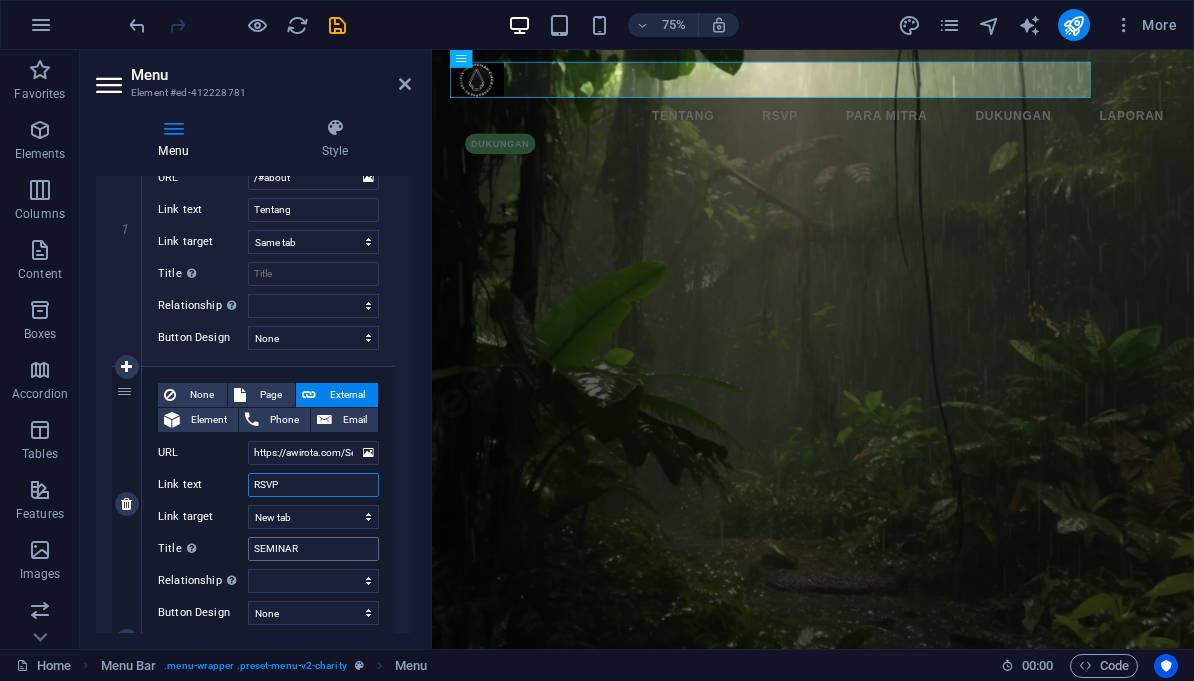 type on "RSVP" 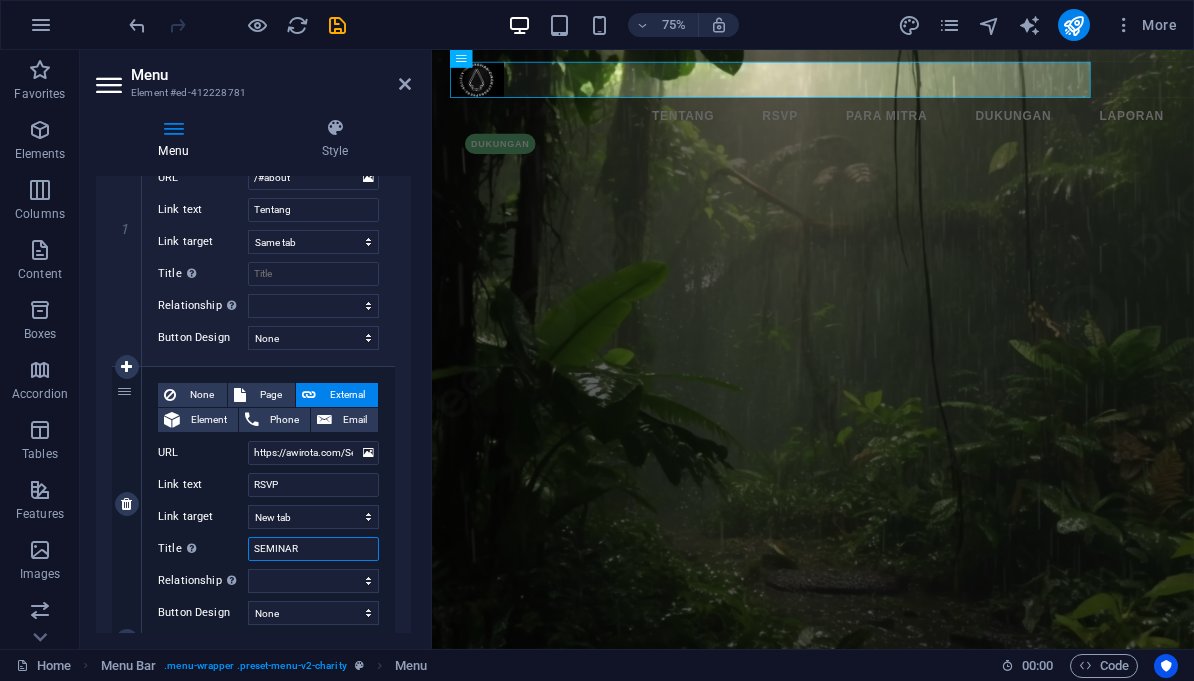 click on "SEMINAR" at bounding box center [313, 549] 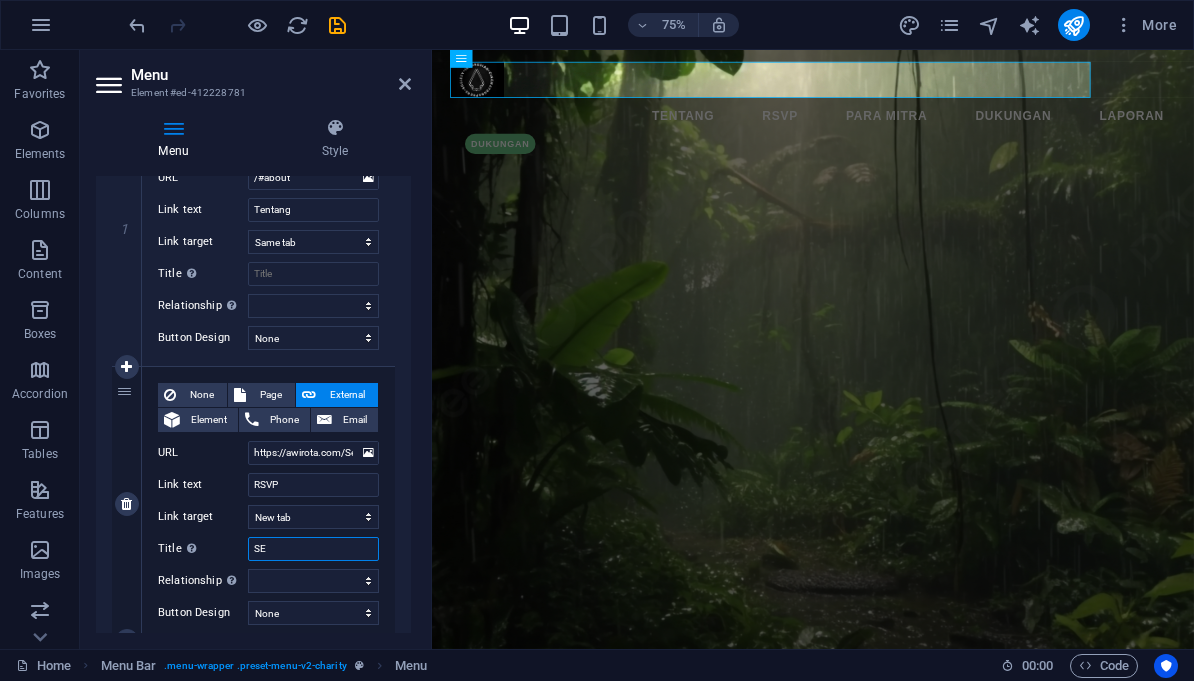 type on "S" 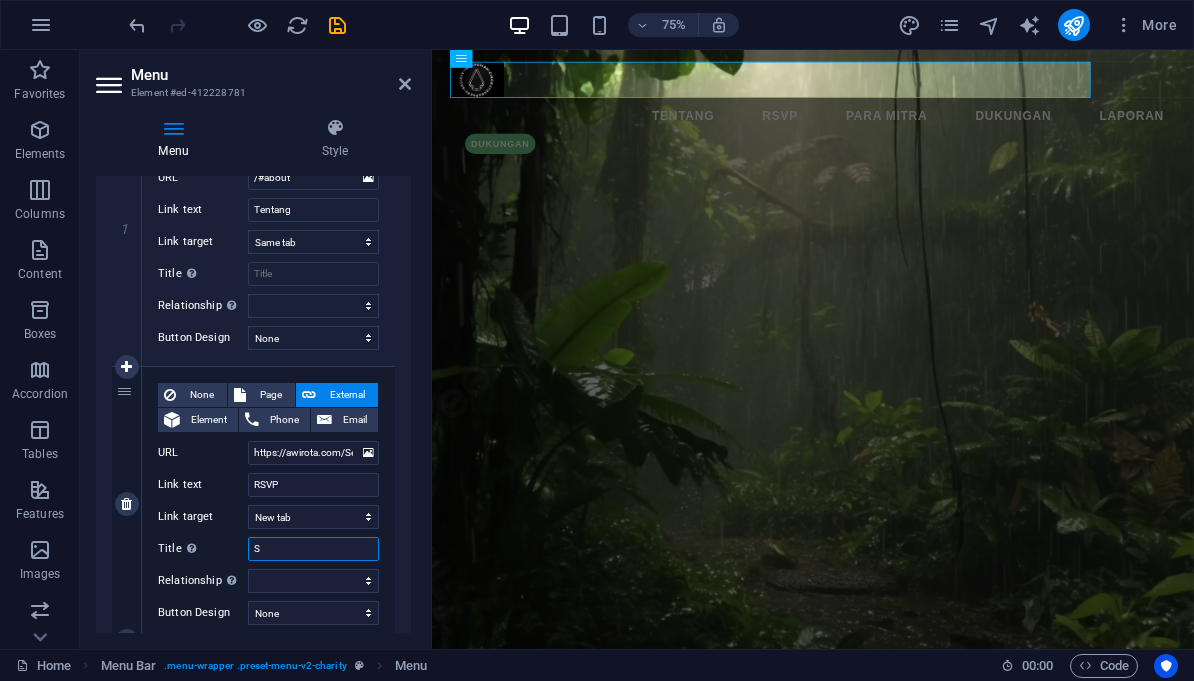 type 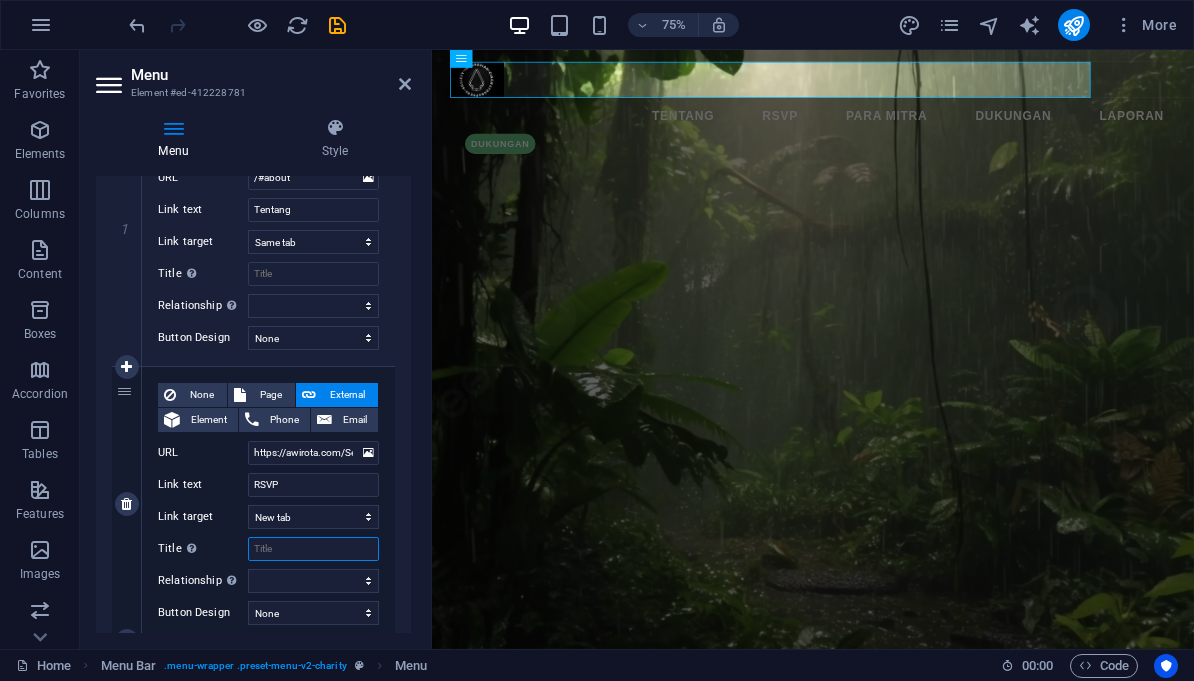 select 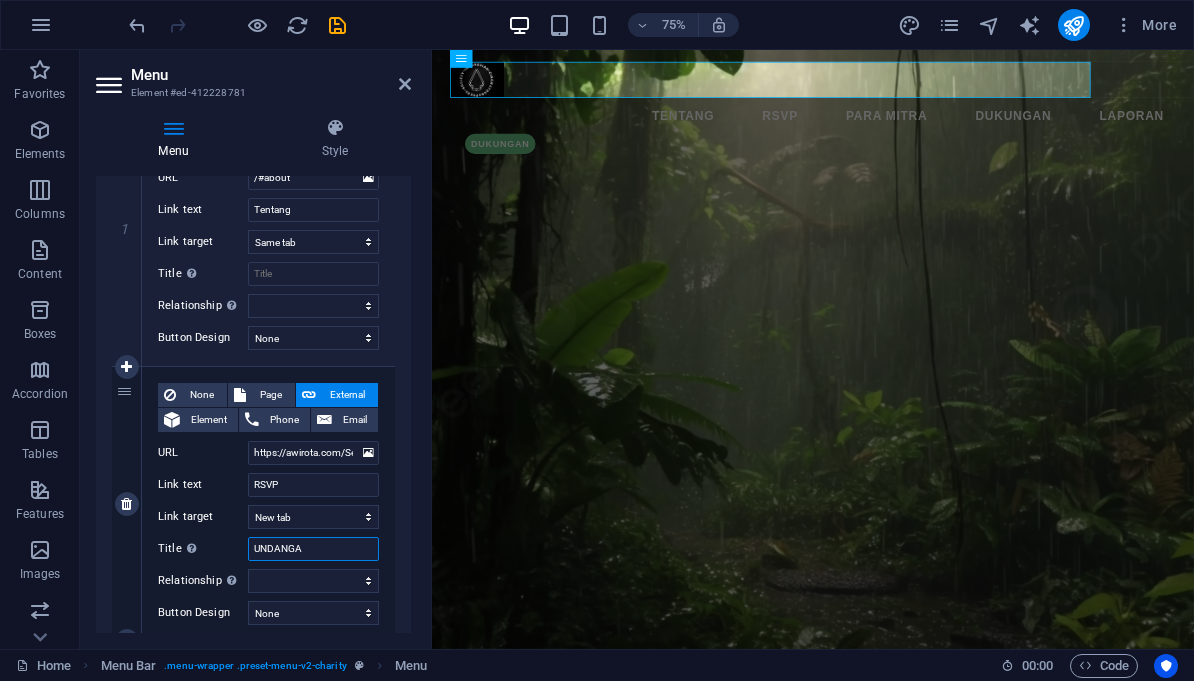 type on "UNDANGAN" 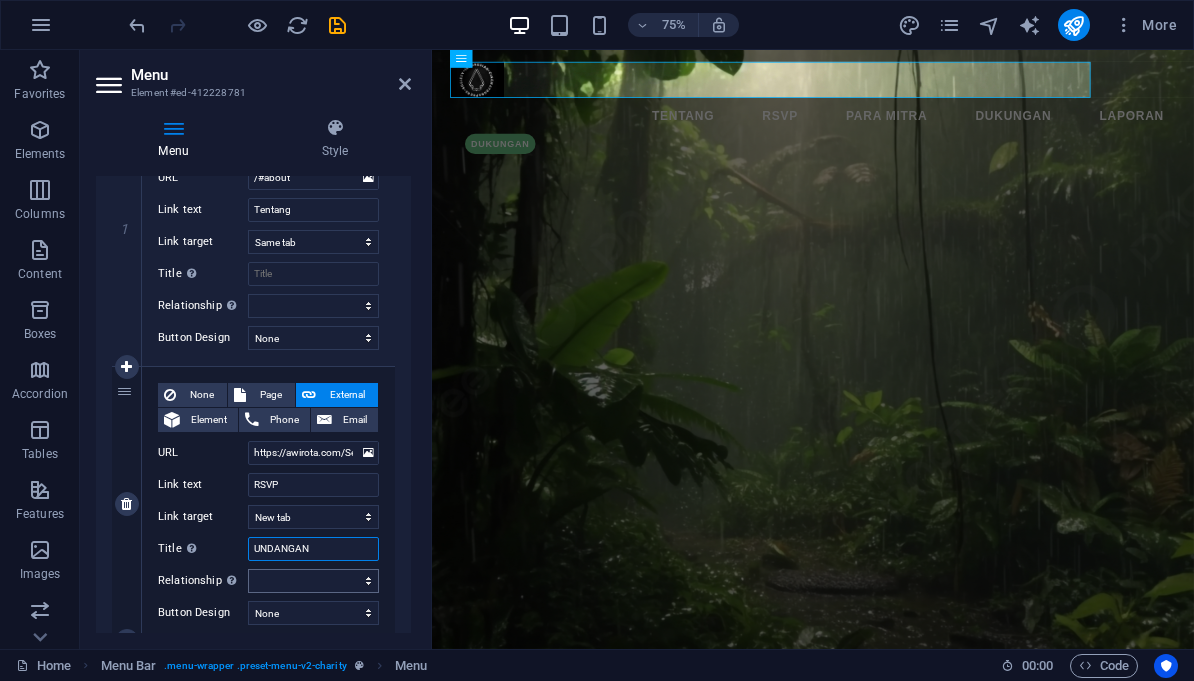 select 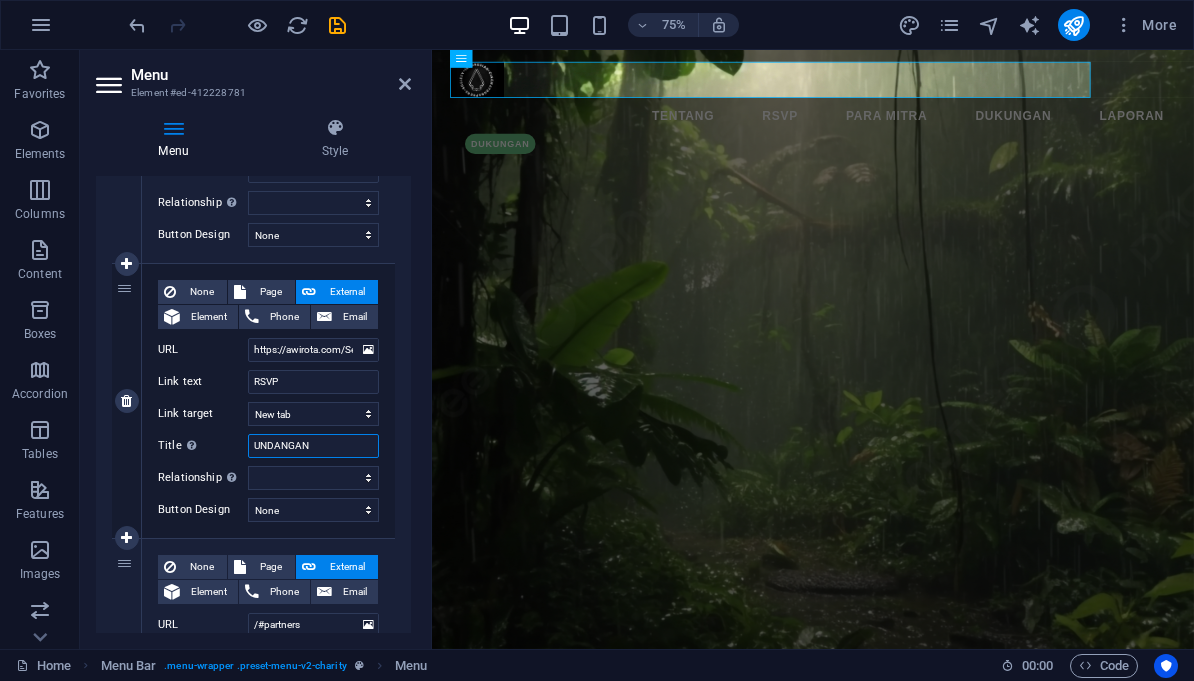 scroll, scrollTop: 357, scrollLeft: 0, axis: vertical 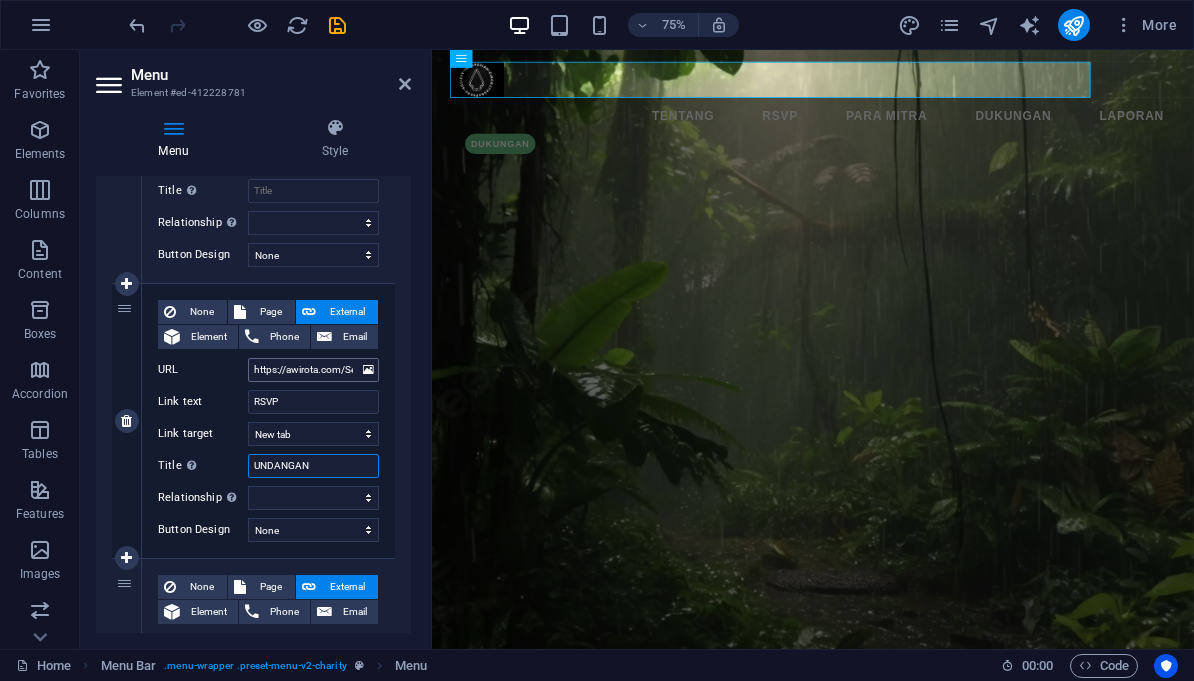 type on "UNDANGAN" 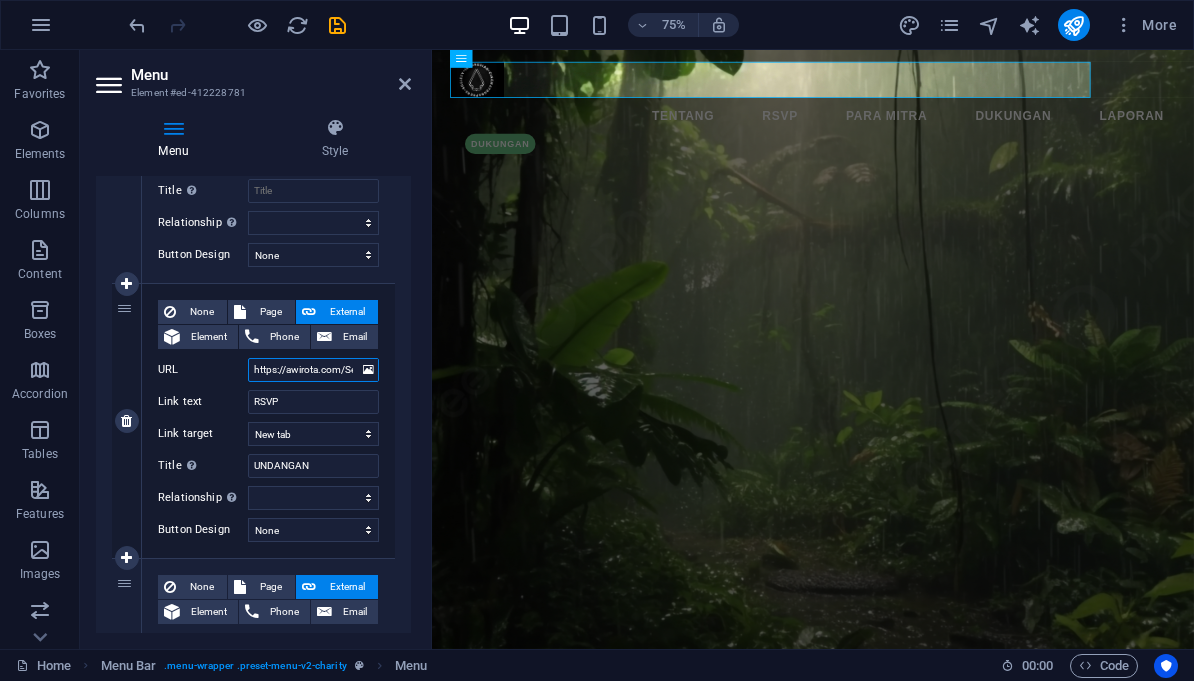 click on "https://awirota.com/Seminar2.html" at bounding box center (313, 370) 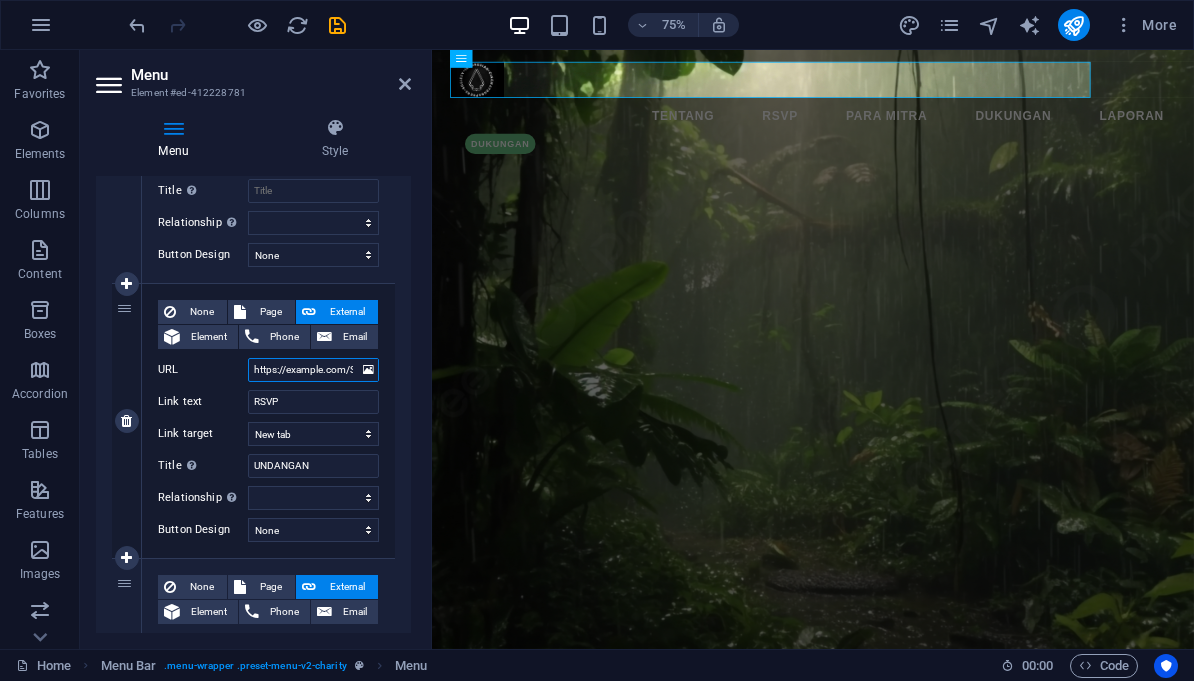 type on "https:.com/Seminar2.html" 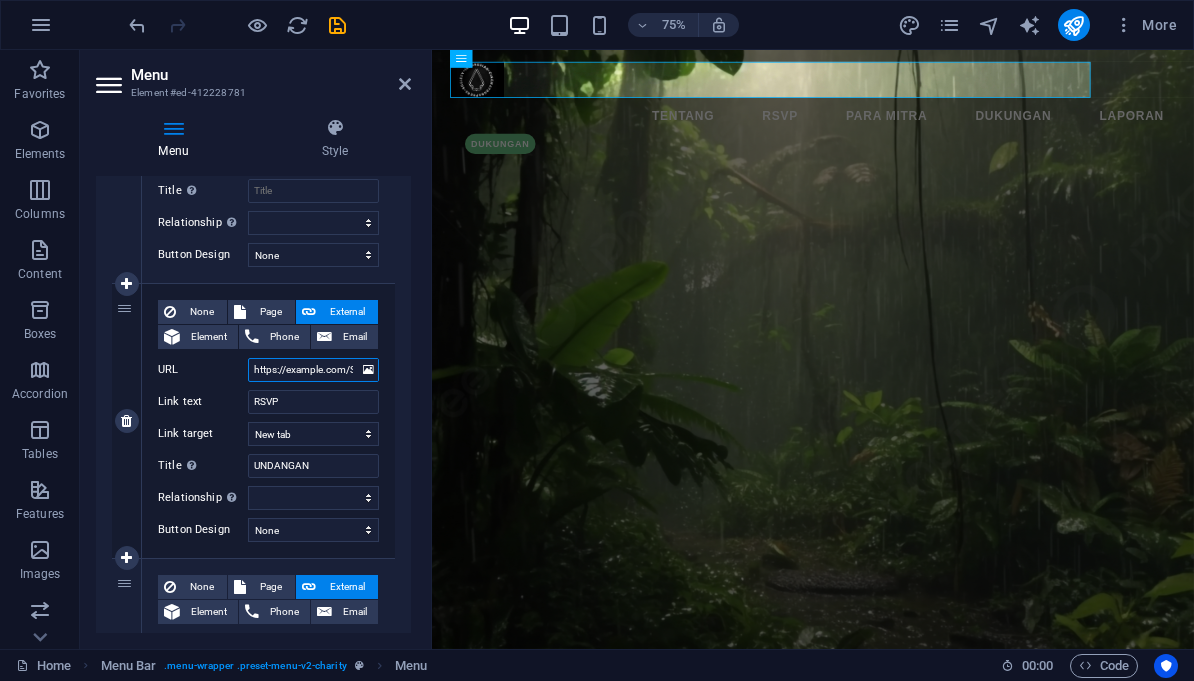 select 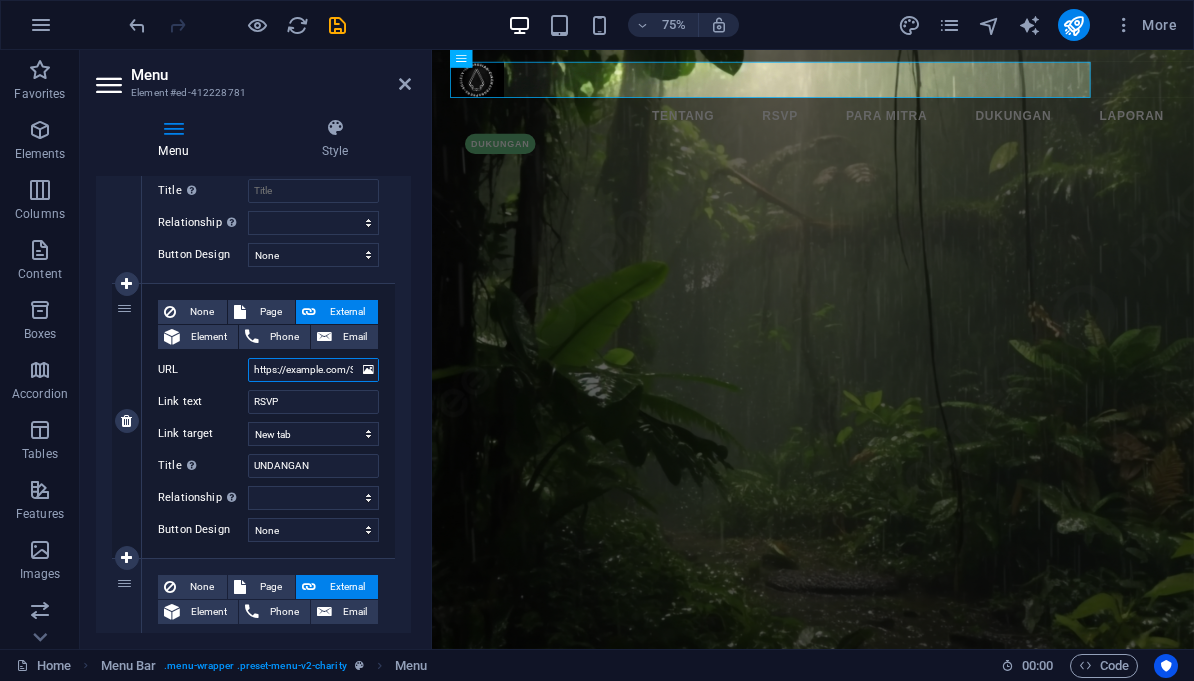 type on "https:.com/Seminar2.htm" 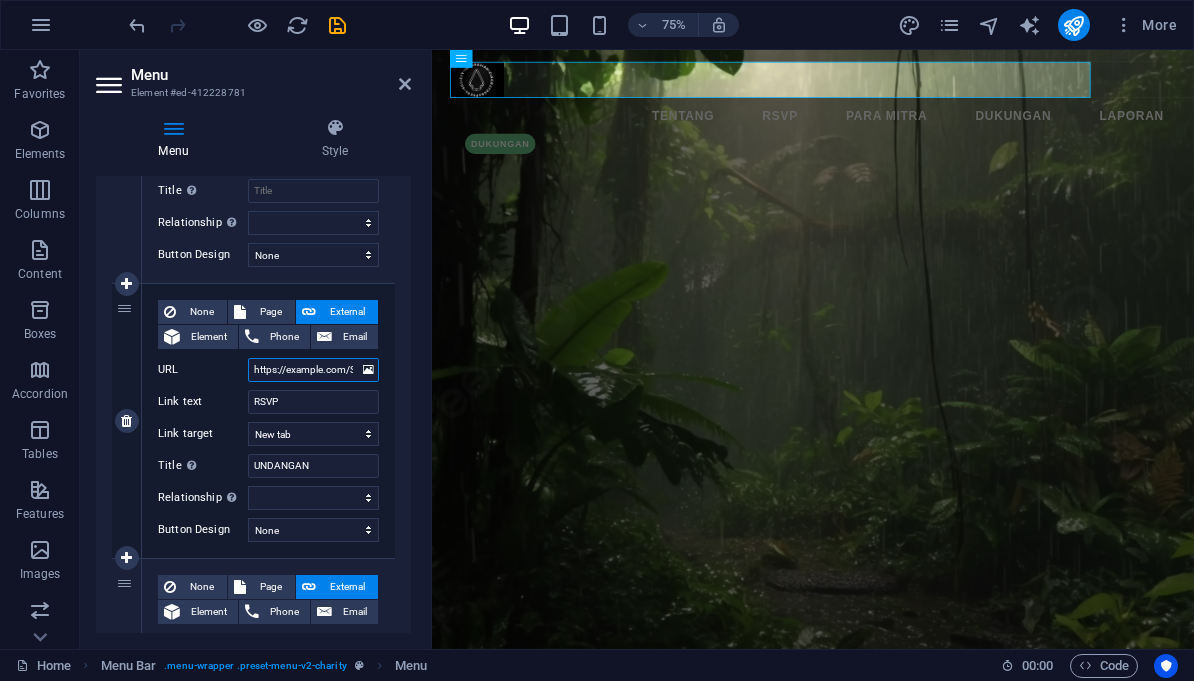 select 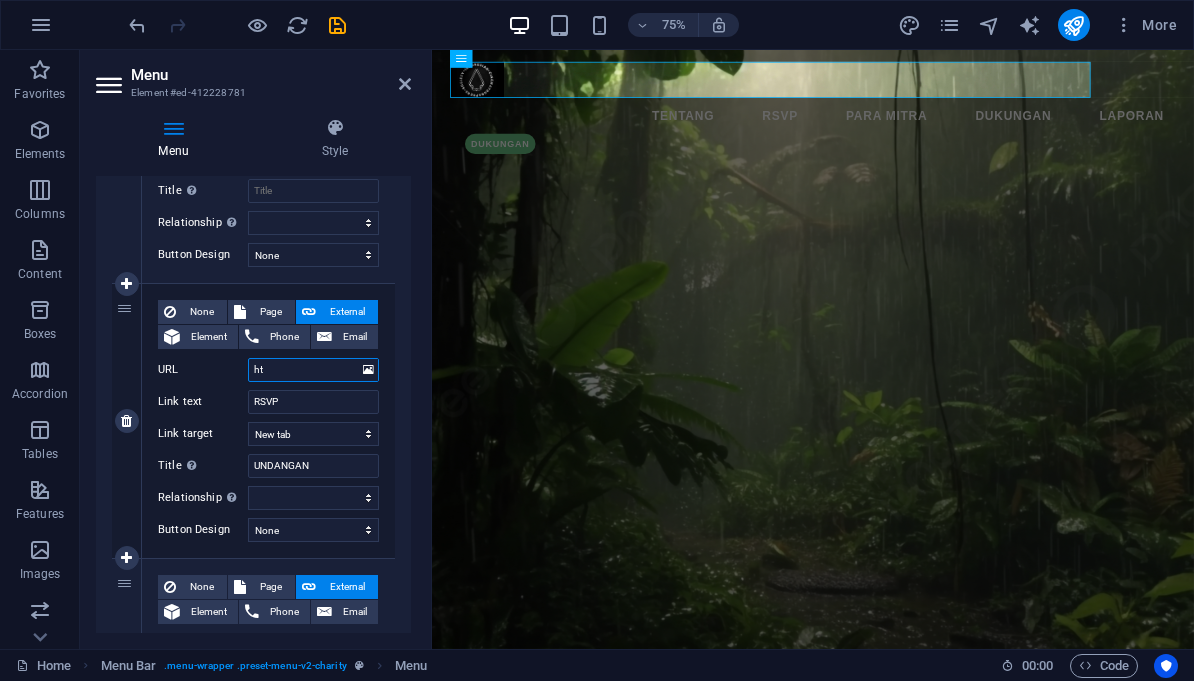 type on "h" 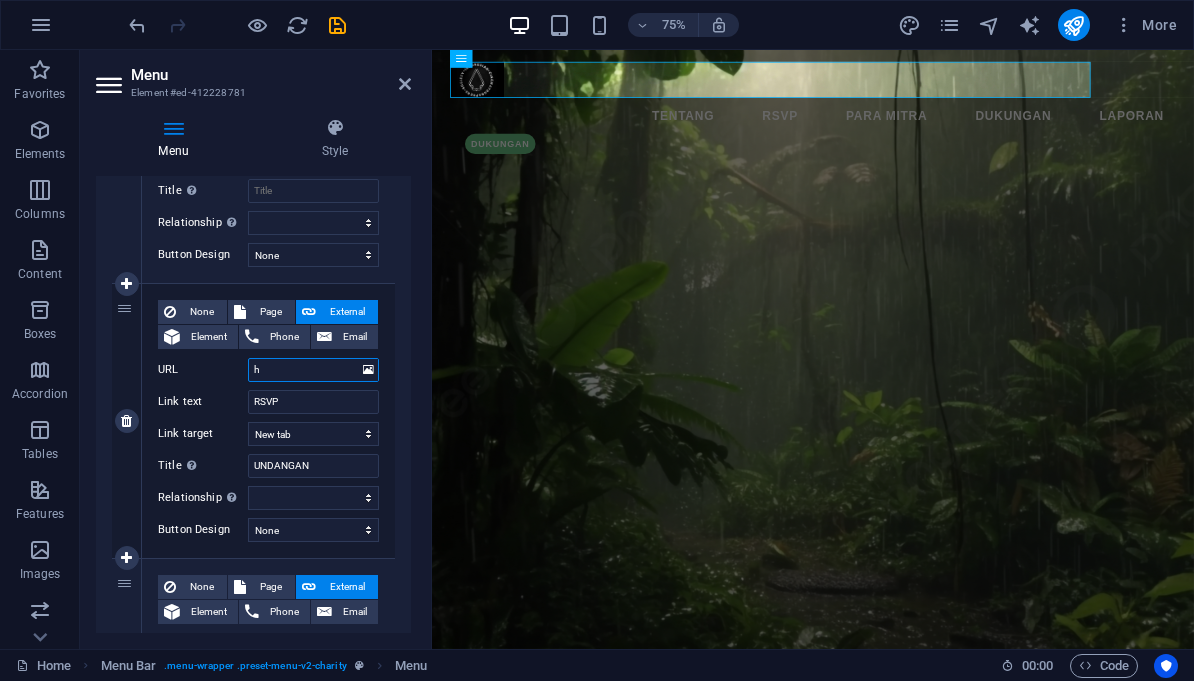 type 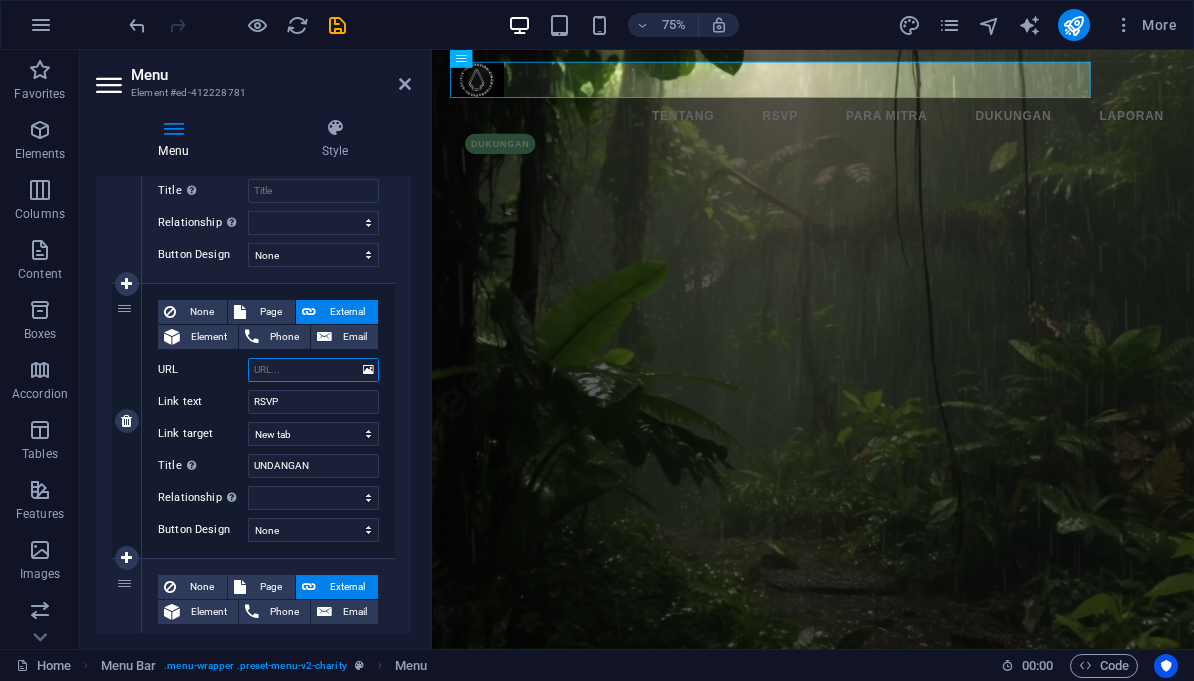 select 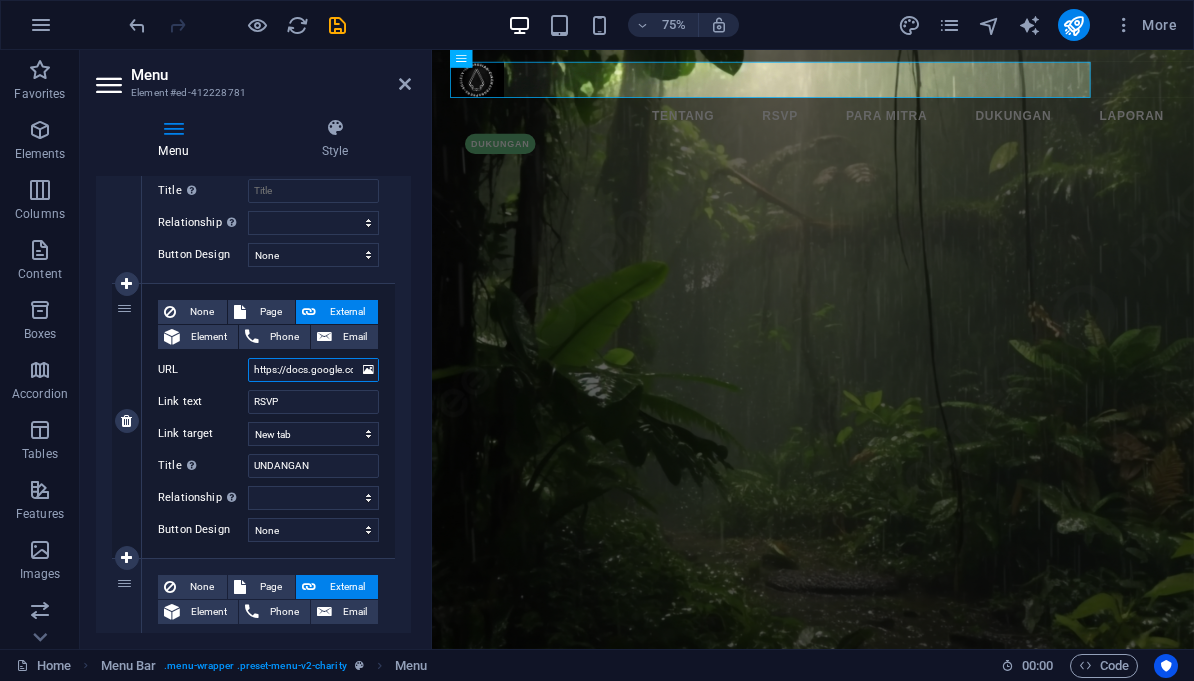 select 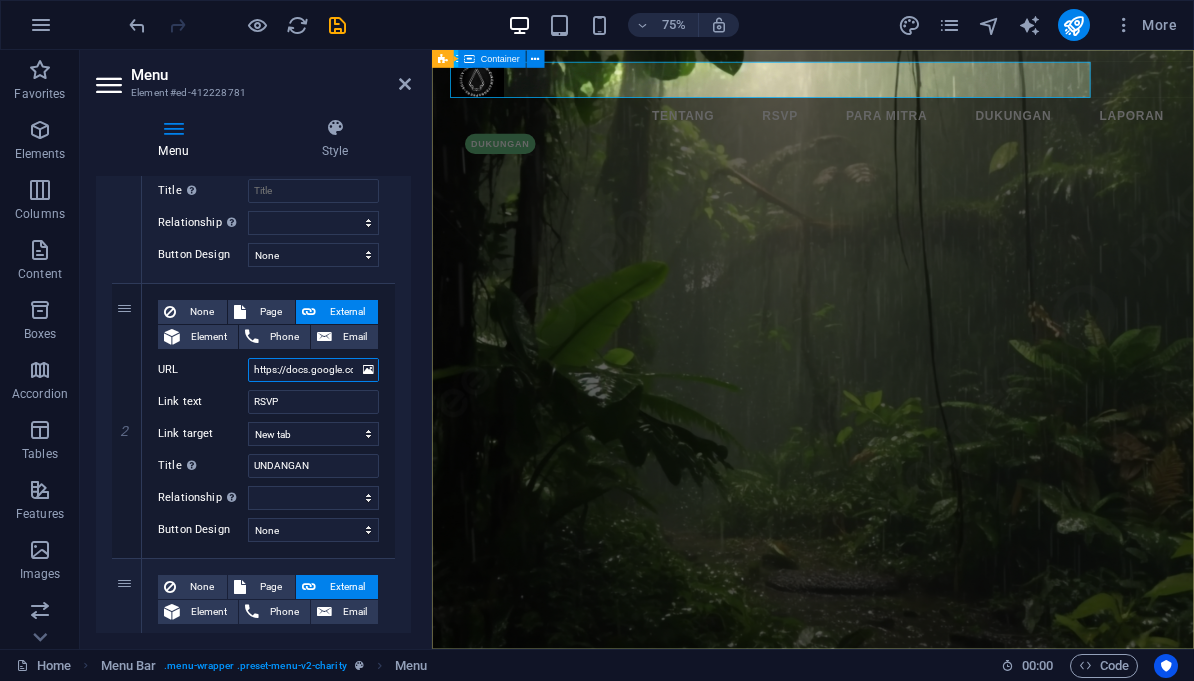 type on "https://docs.google.com/forms/d/e/1FAIpQLSeNCEW70BTr9Olh2rJ1E8Pa7oaT-0GucucyrCXF5rtWZ87y6Q/viewform?usp=header" 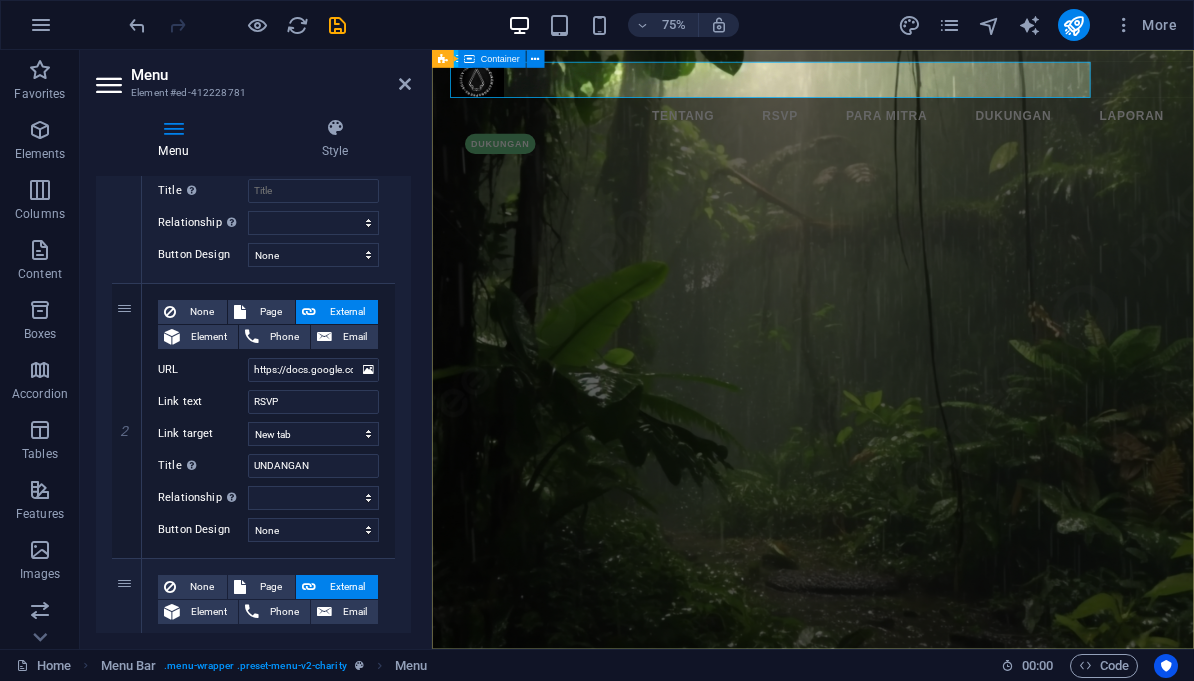 click on "Film Pakeliran 369 Mānuṣa Bhīma Manusa Bhima adalah judul karya ini yang diangkat dari cerita klasik dari lontar dengan judul Nawaruci.  Cerita Nawaruci ini hanya ada di Nusantara walau latar karakternya dari cerita Mahabarata, dan sekarang di Indonesia lebih dikenal sebagai cerita Dewaruci atau Bima Suci. Untuk mengarahkan perhatian penonton hari ini pakeliran imersif menjadi tawaran baru tidak sekedar bentuk film berlayar 2 dimensi yang konvensional dalam mengarahkan perhatian. Pilihan media ini juga alasan dari cerita Nawaruci juga yang masuk ke alam imajinasi sang Bhima sebagai mahluk yang berpikir (manah) sebagai Manusa, dengan metode mengarahkan perhatian di ruang imersif yang juga sudah bagian dari  tradisi di beberapa seni pertunjukan tradisi hanya berbeda sekarang dalam bentuk rekaman pakeliran 369." at bounding box center [940, 1072] 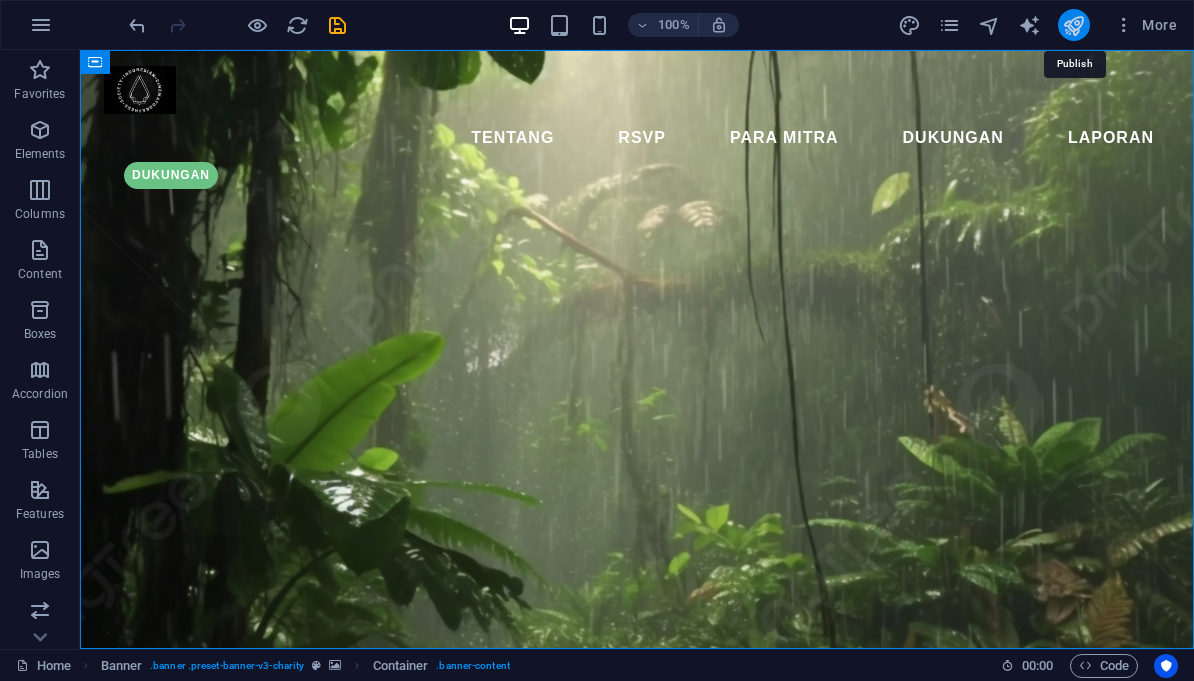 click at bounding box center [1073, 25] 